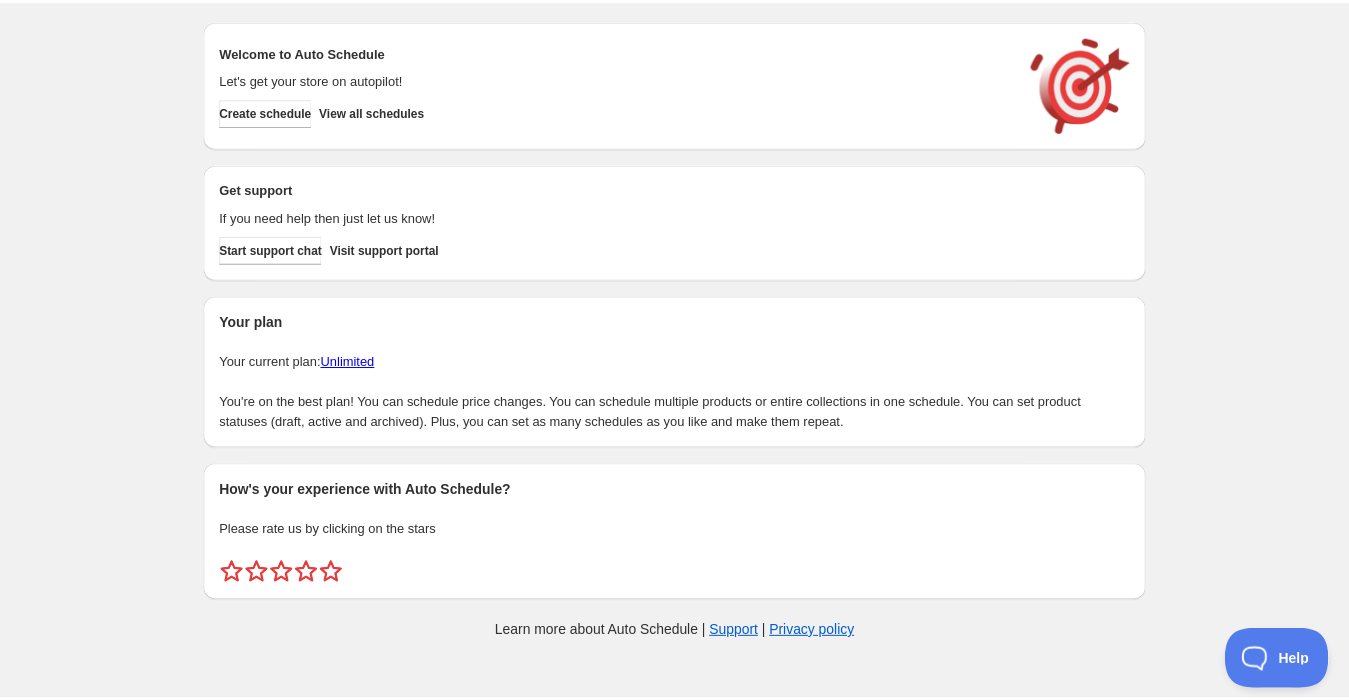 scroll, scrollTop: 0, scrollLeft: 0, axis: both 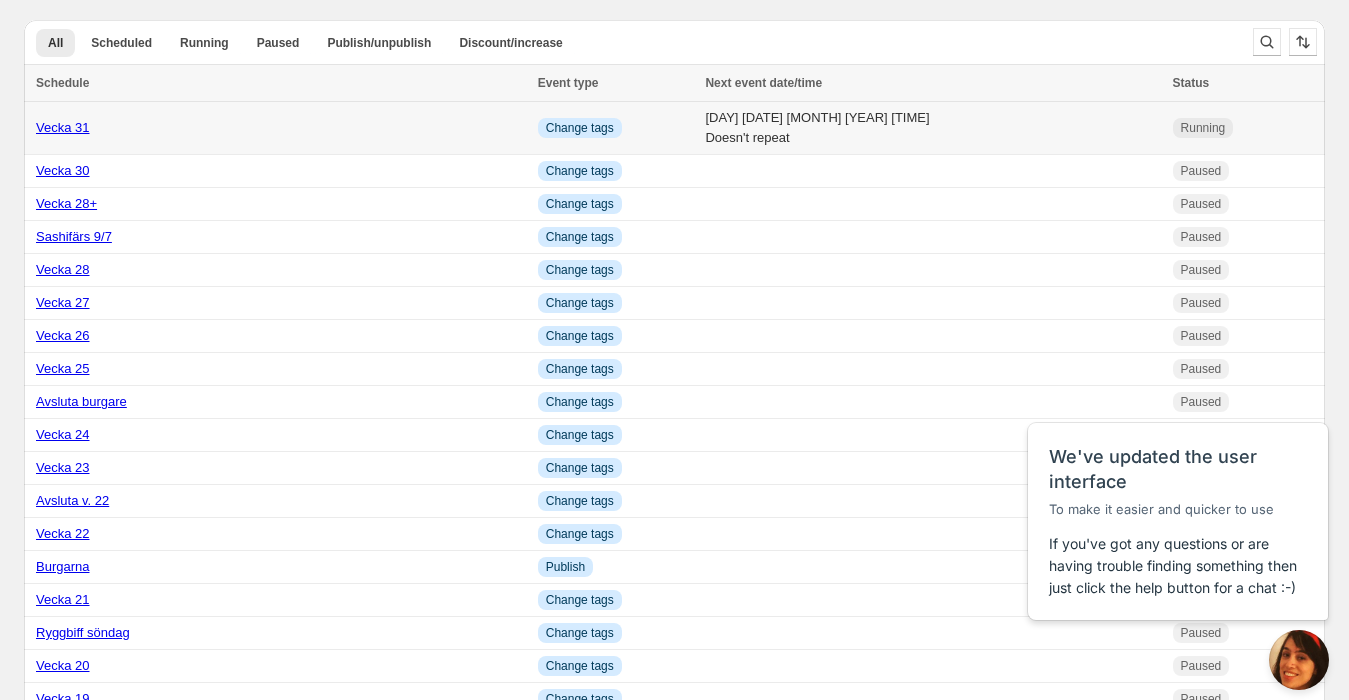 click on "Vecka 31" at bounding box center (63, 127) 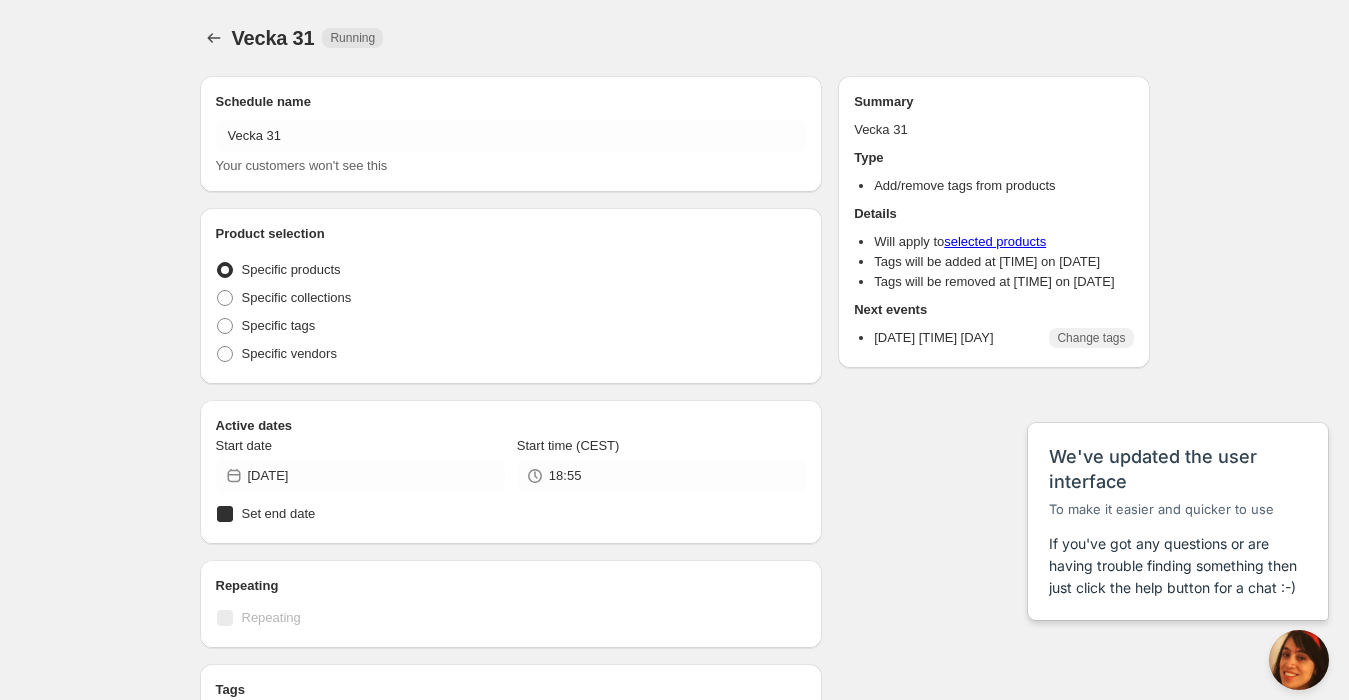 radio on "true" 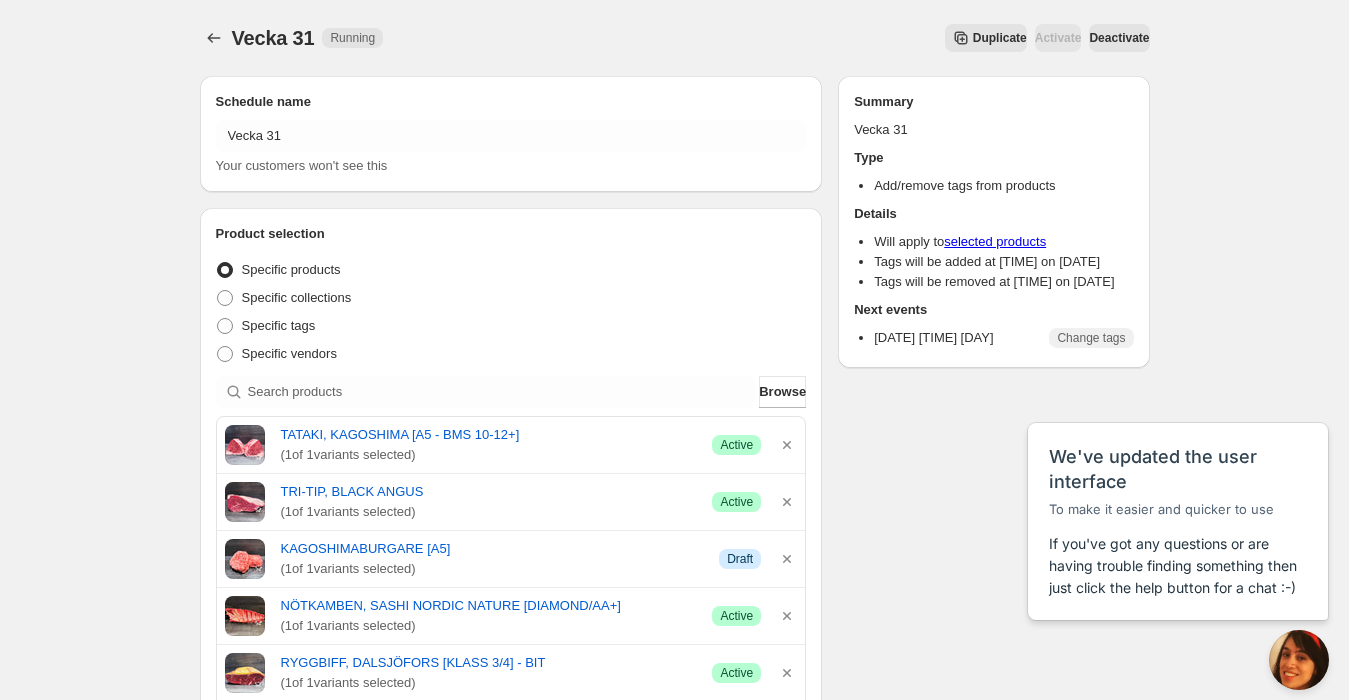 click on "Duplicate" at bounding box center (986, 38) 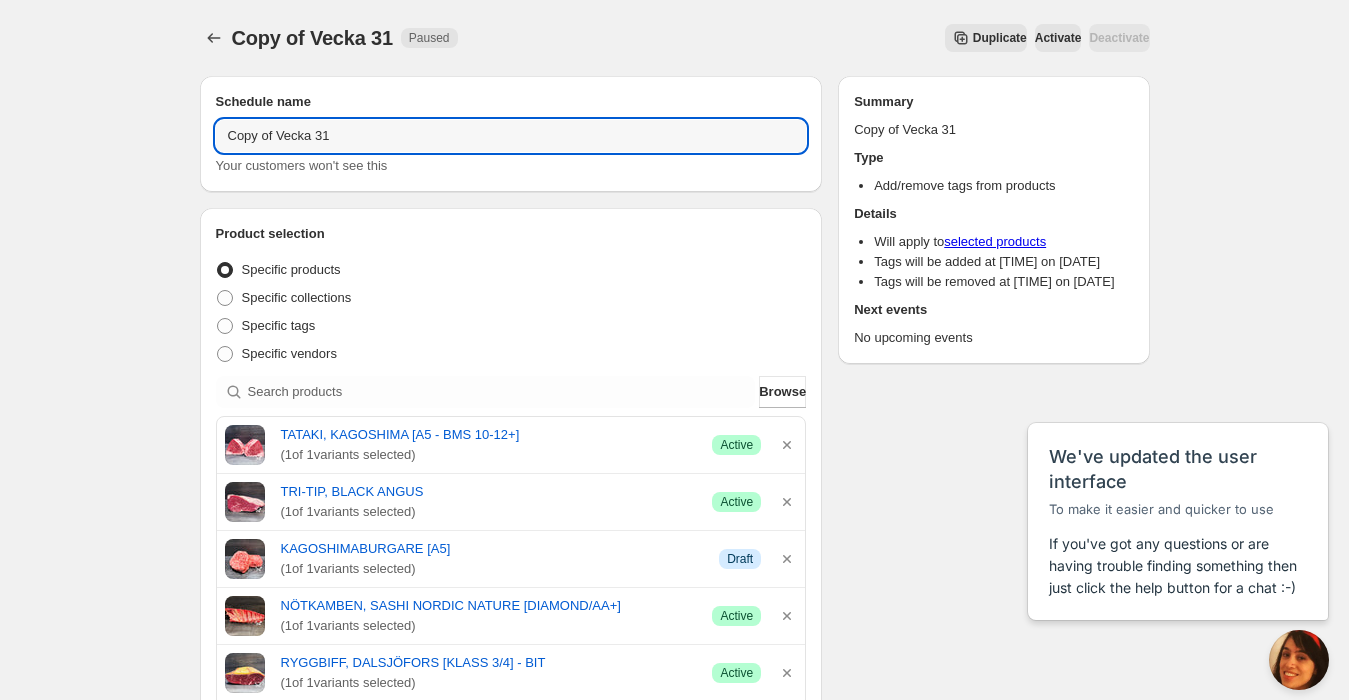 drag, startPoint x: 276, startPoint y: 139, endPoint x: 98, endPoint y: 131, distance: 178.17969 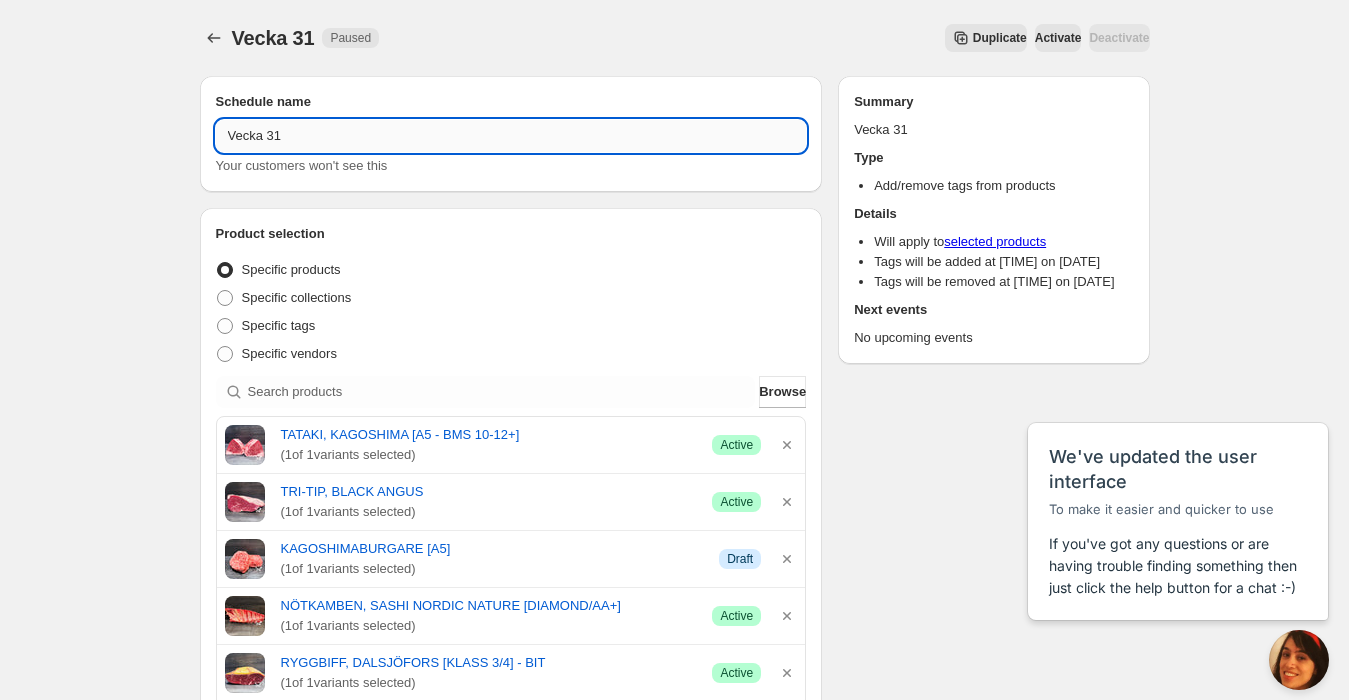 click on "Vecka 31" at bounding box center (511, 136) 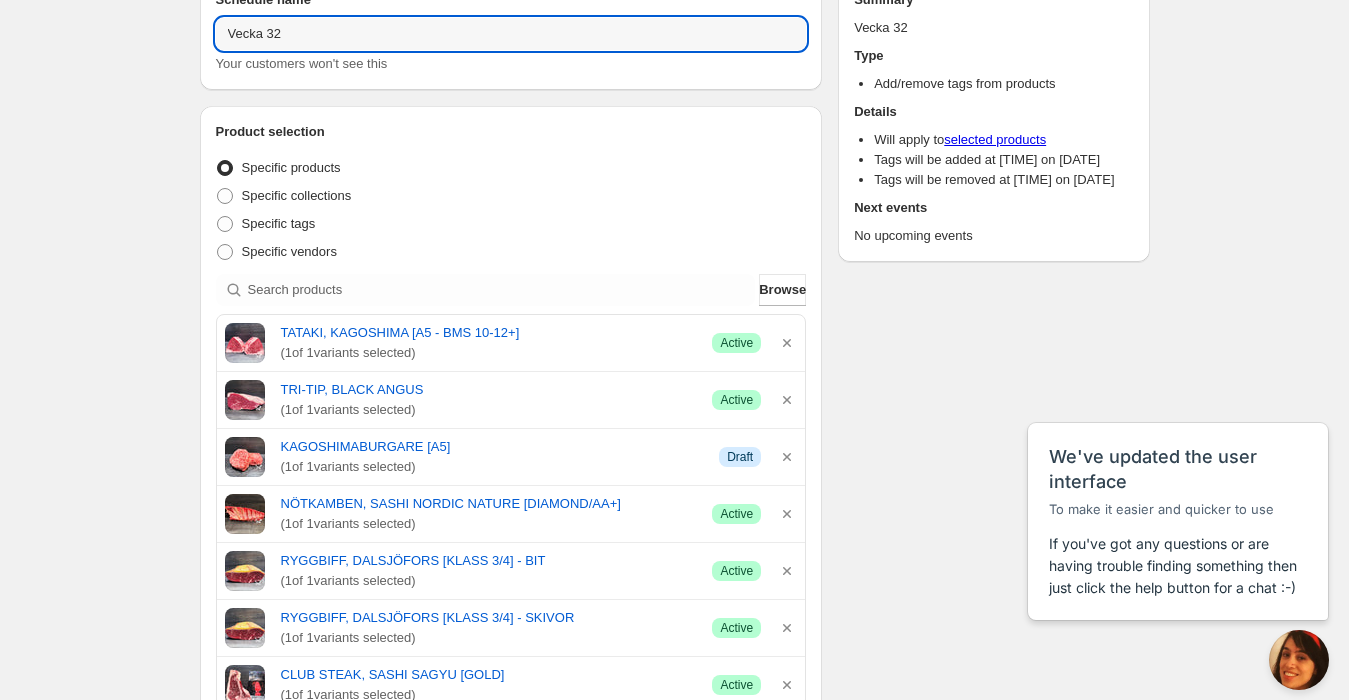 scroll, scrollTop: 333, scrollLeft: 0, axis: vertical 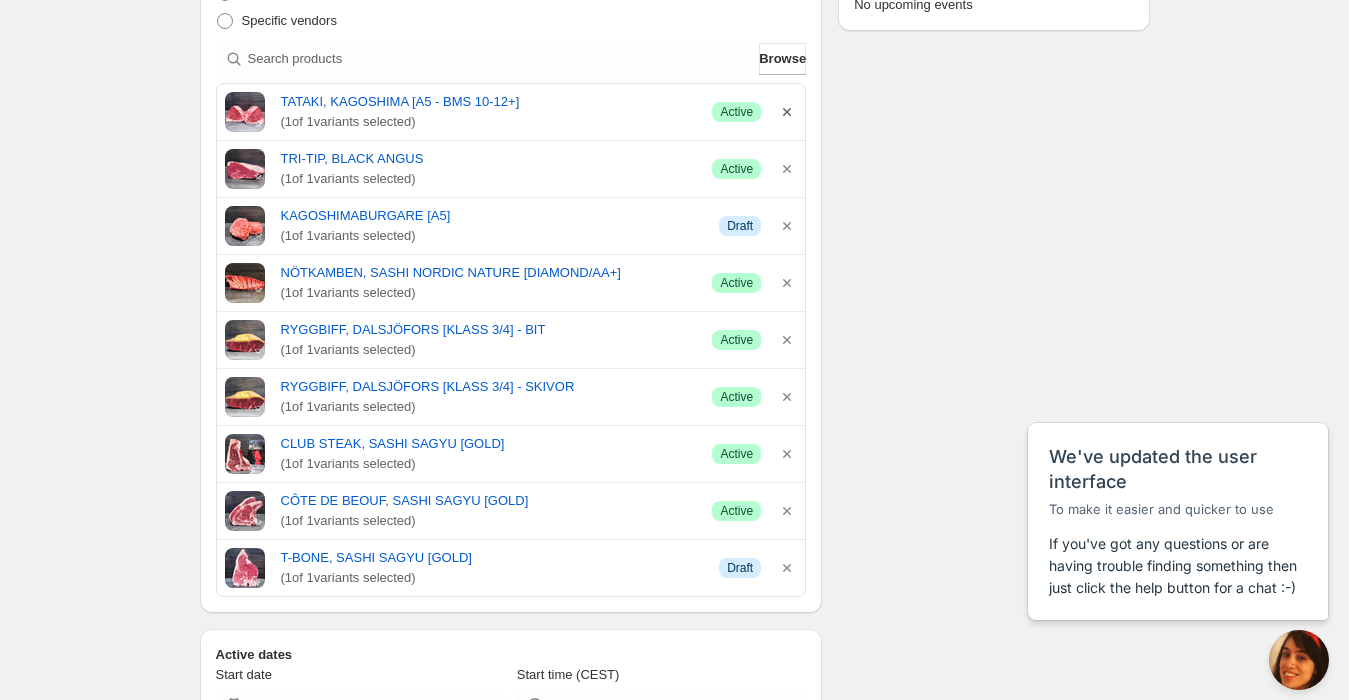 type on "Vecka 32" 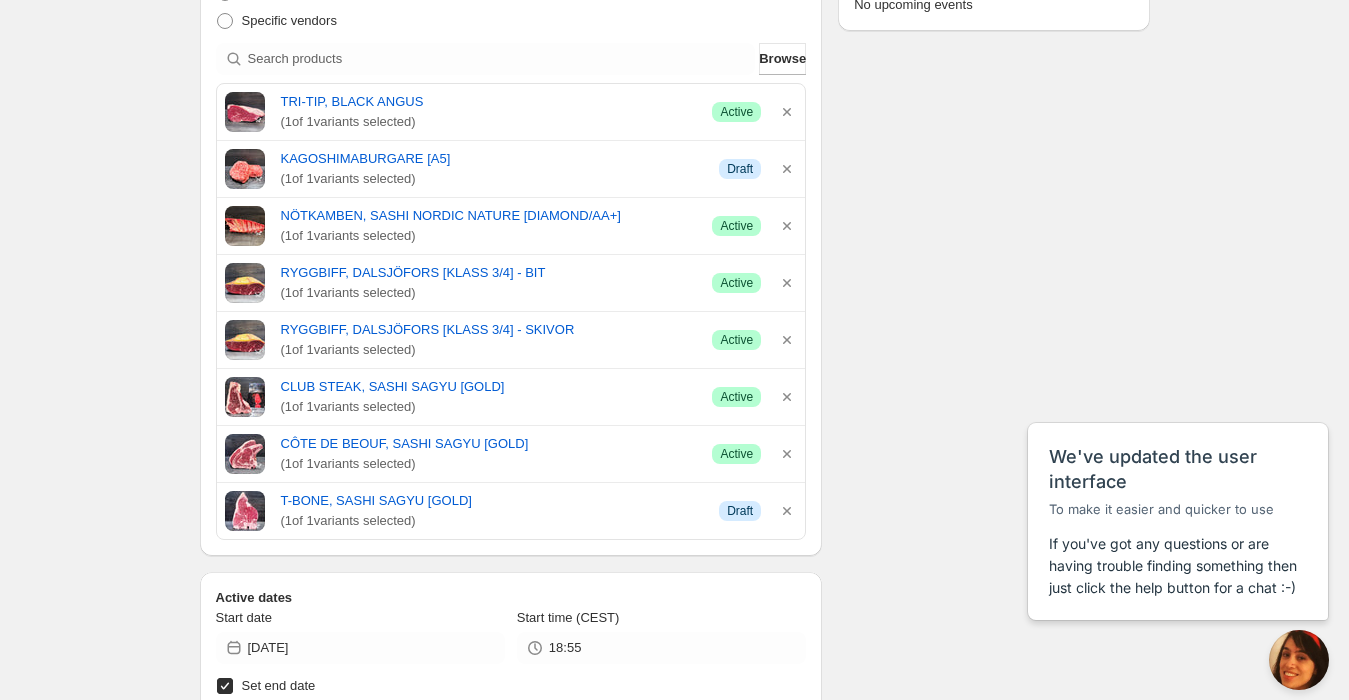 click 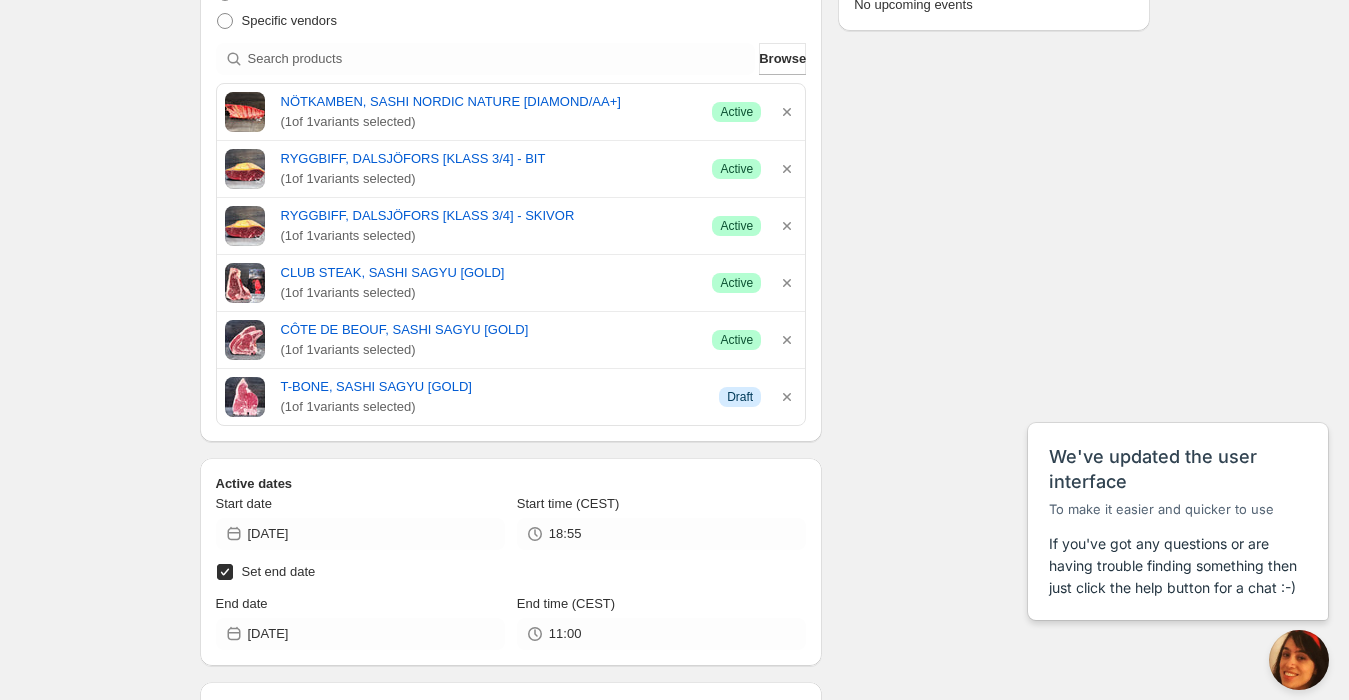 click 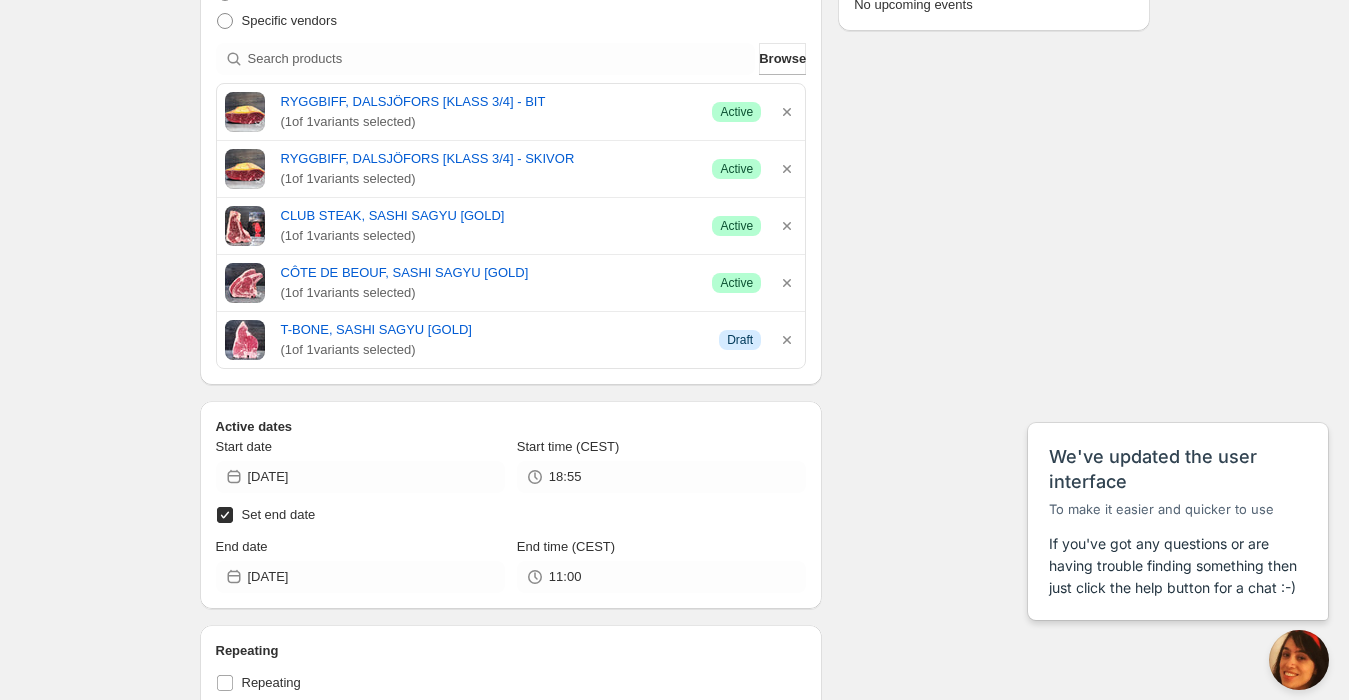 click 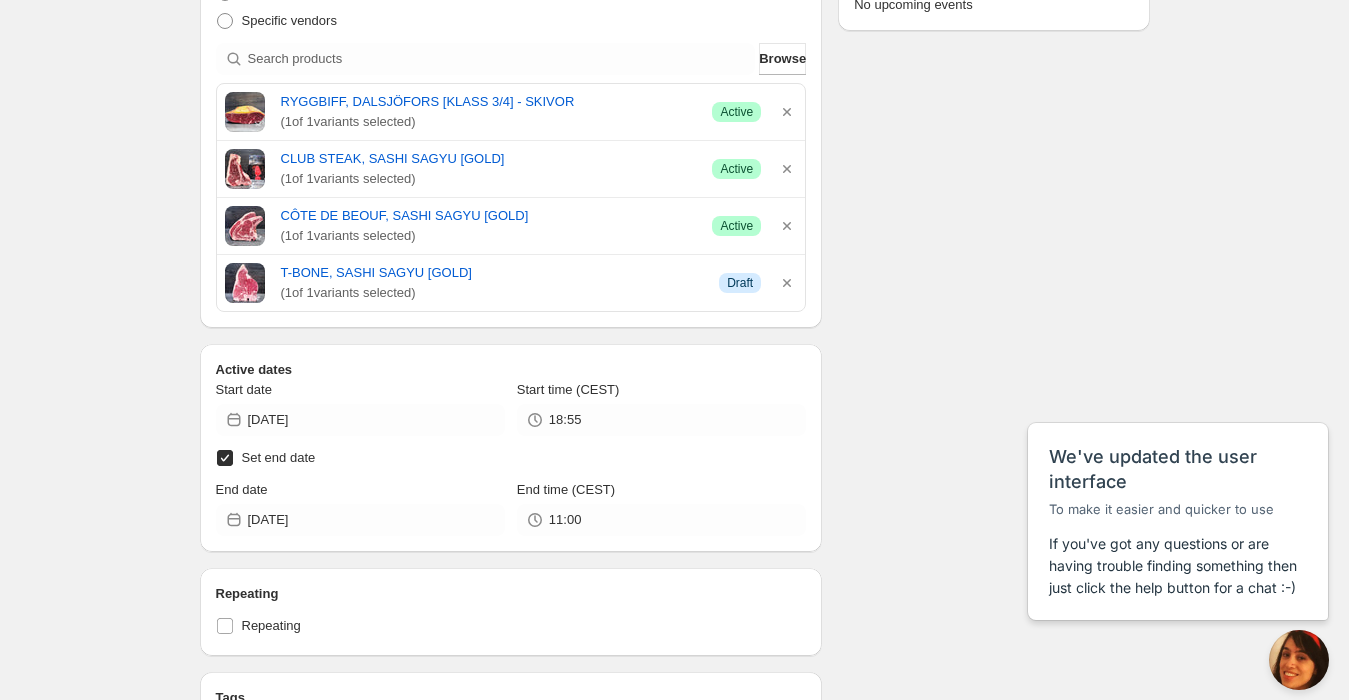 click 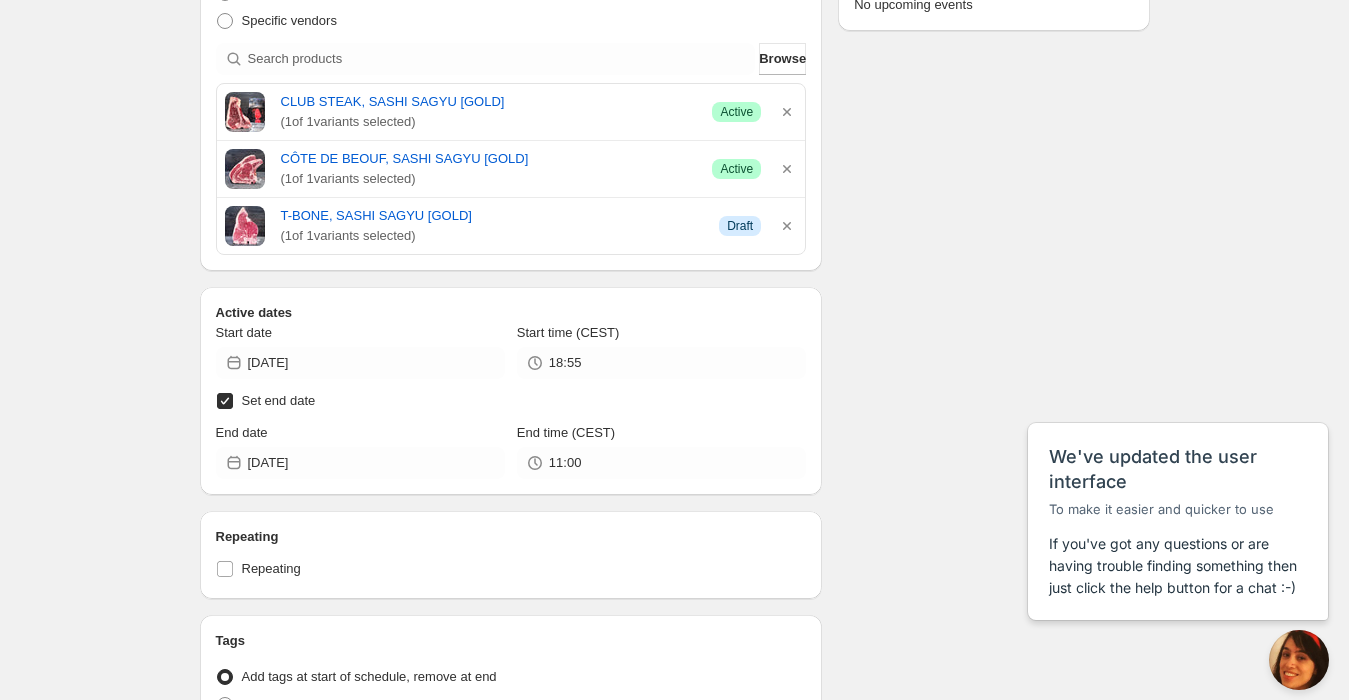 click 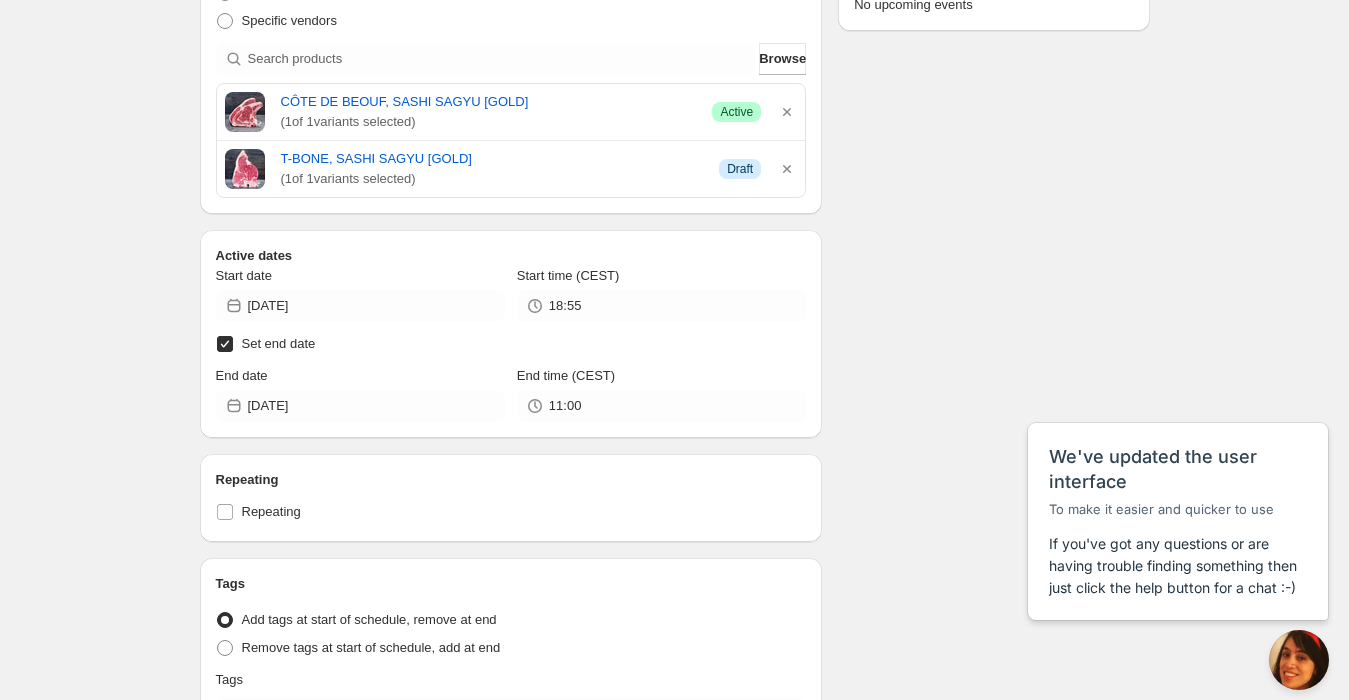 click 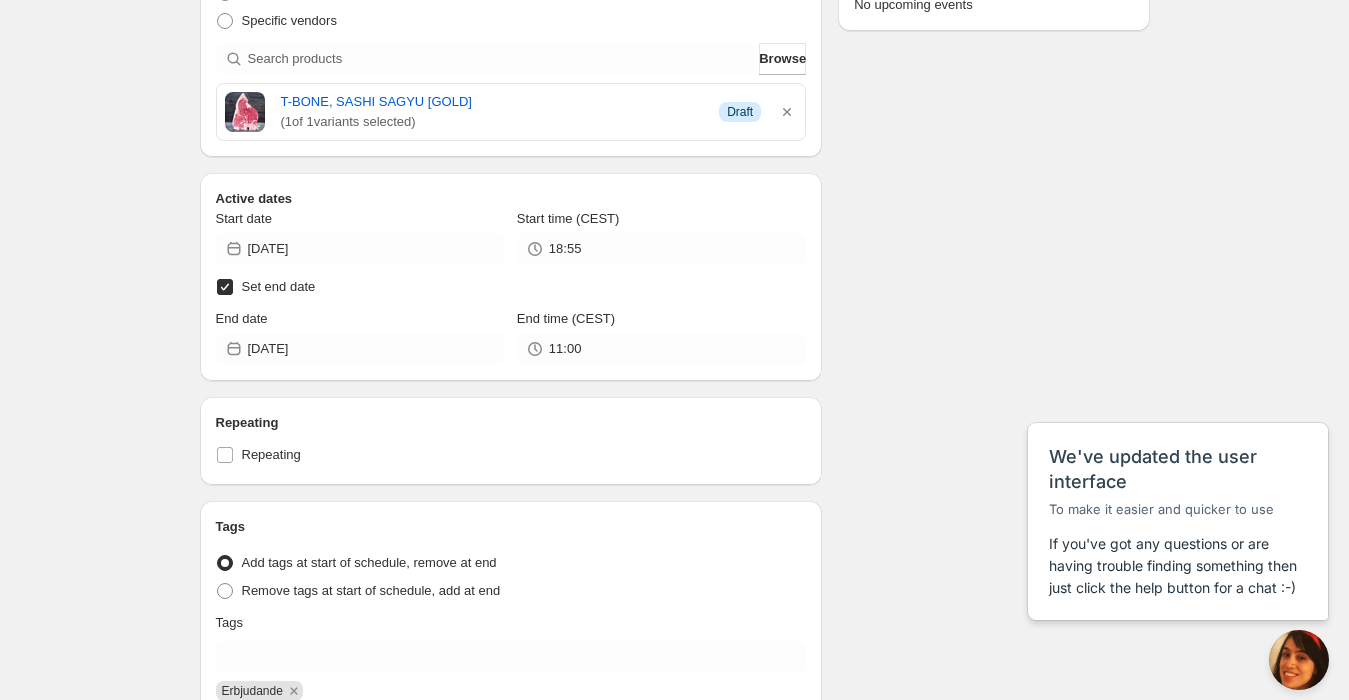 click 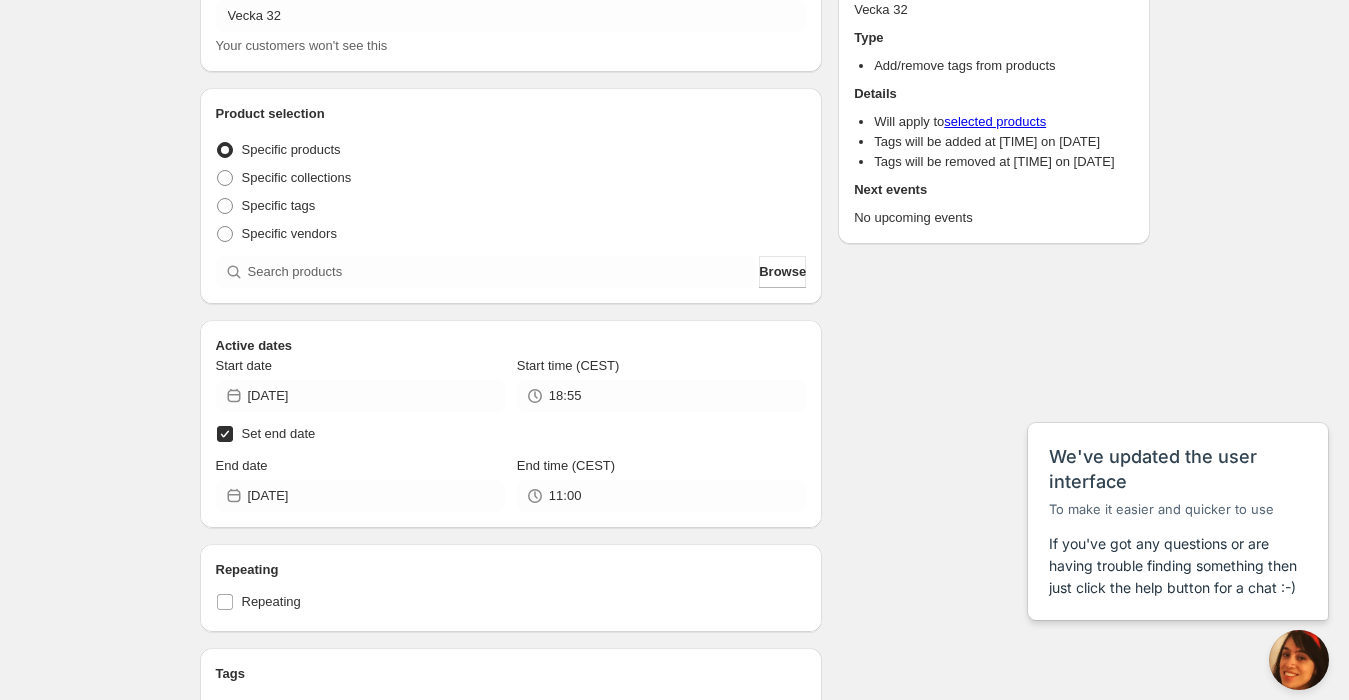 scroll, scrollTop: 111, scrollLeft: 0, axis: vertical 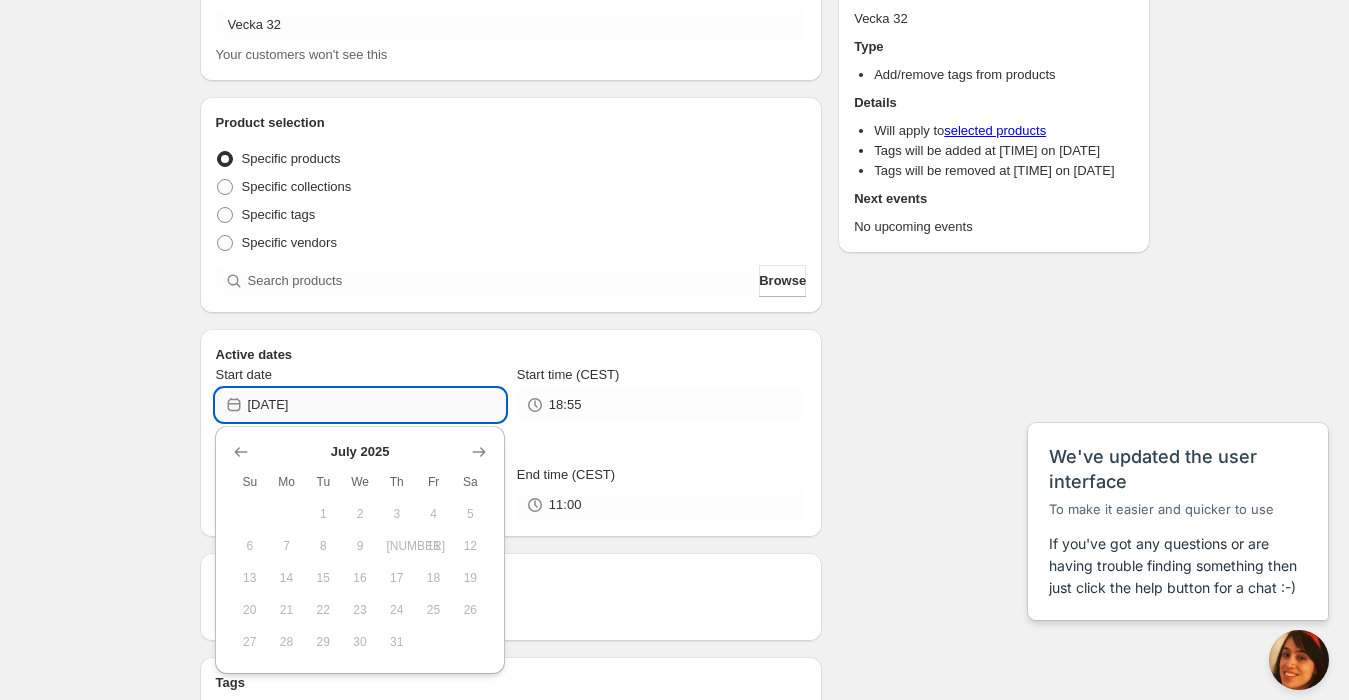 click on "[DATE]" at bounding box center [376, 405] 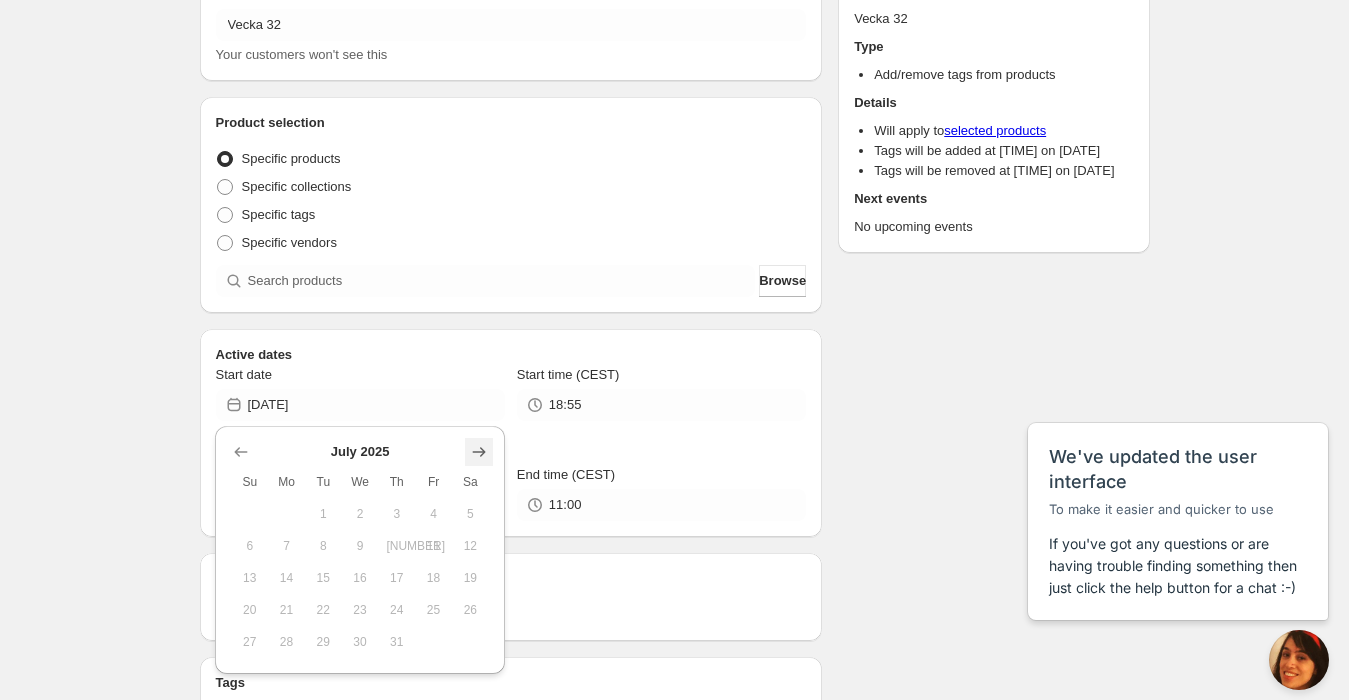click 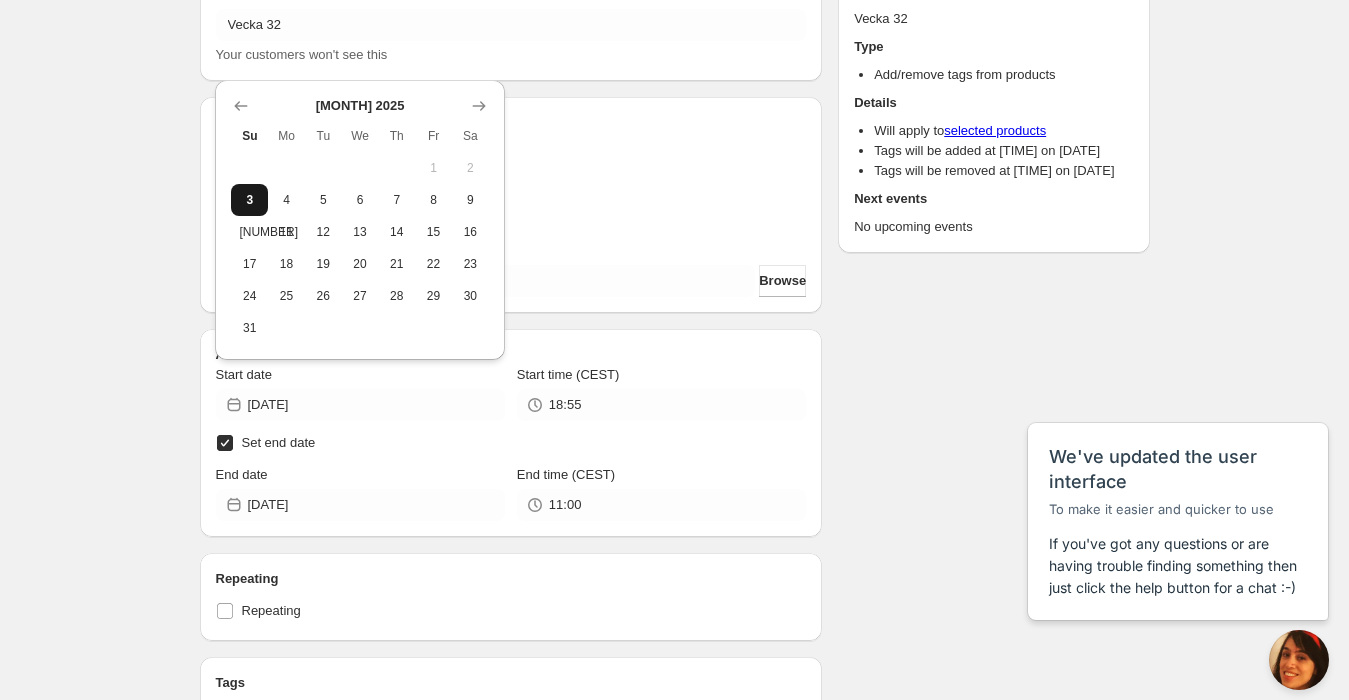 click on "3" at bounding box center (249, 200) 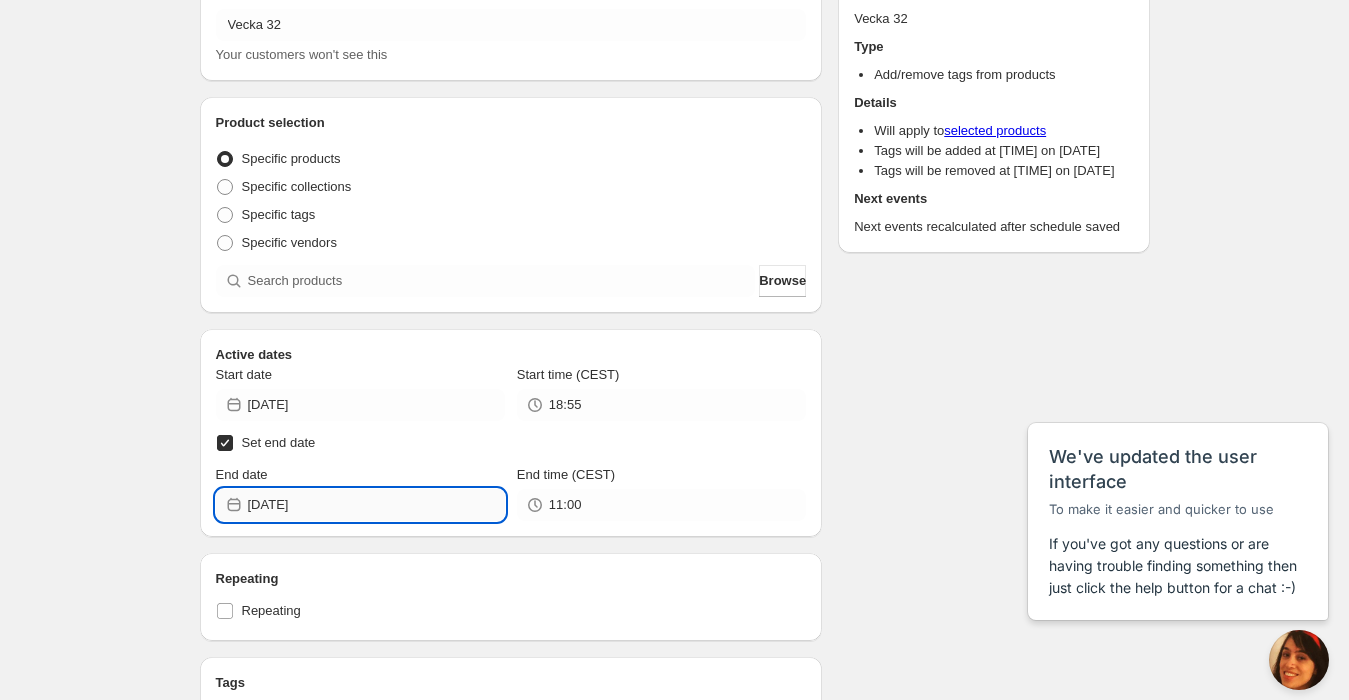 click on "[DATE]" at bounding box center (376, 505) 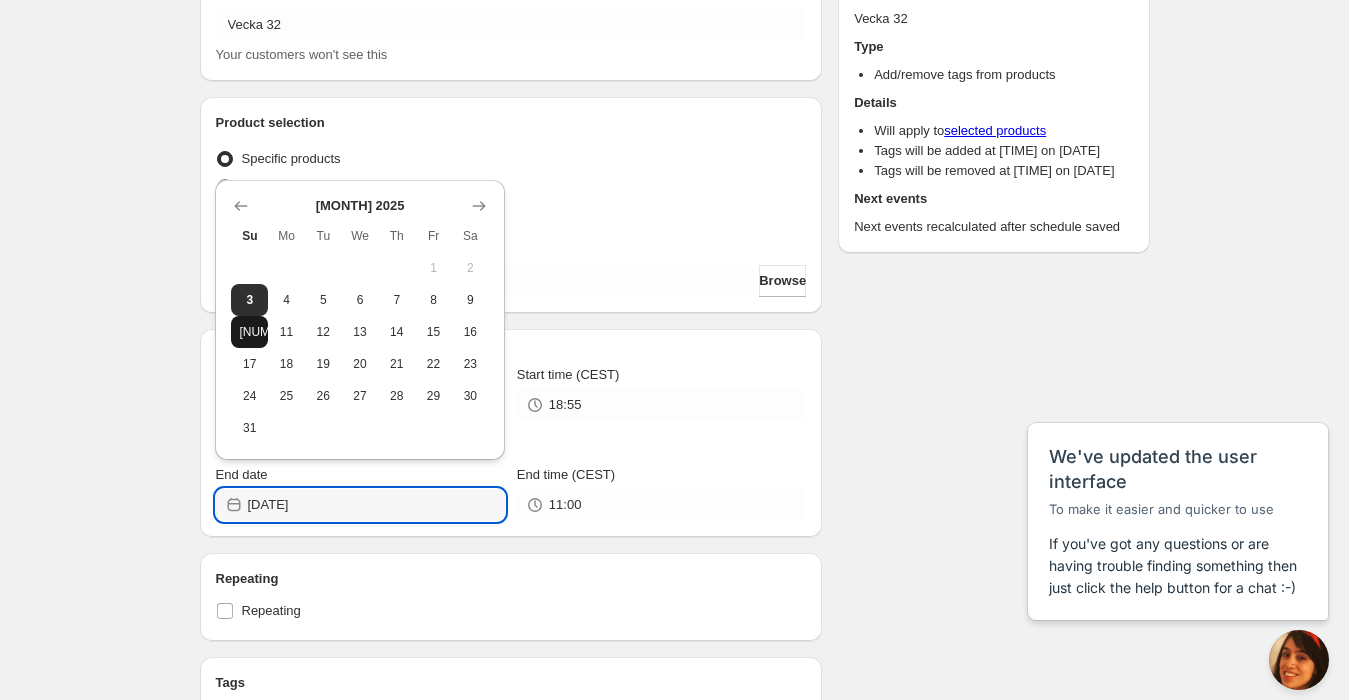 click on "[NUMBER]" at bounding box center (249, 332) 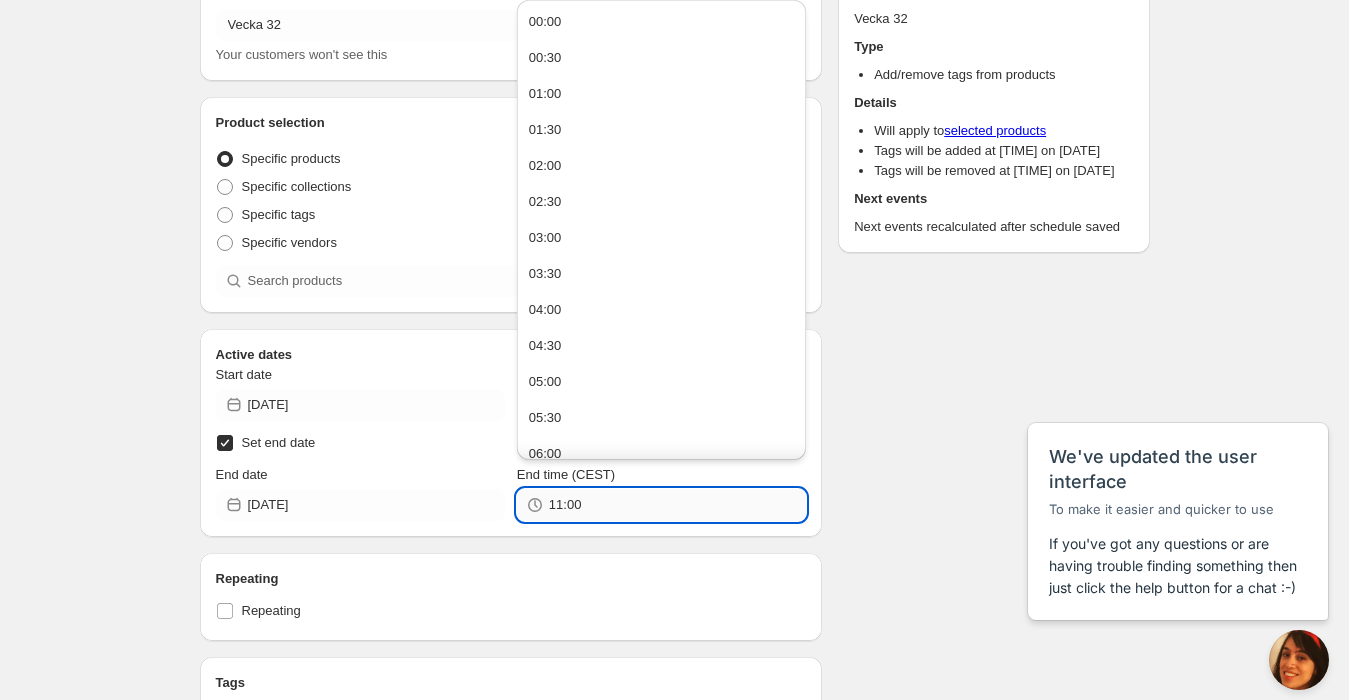 click on "11:00" at bounding box center (677, 505) 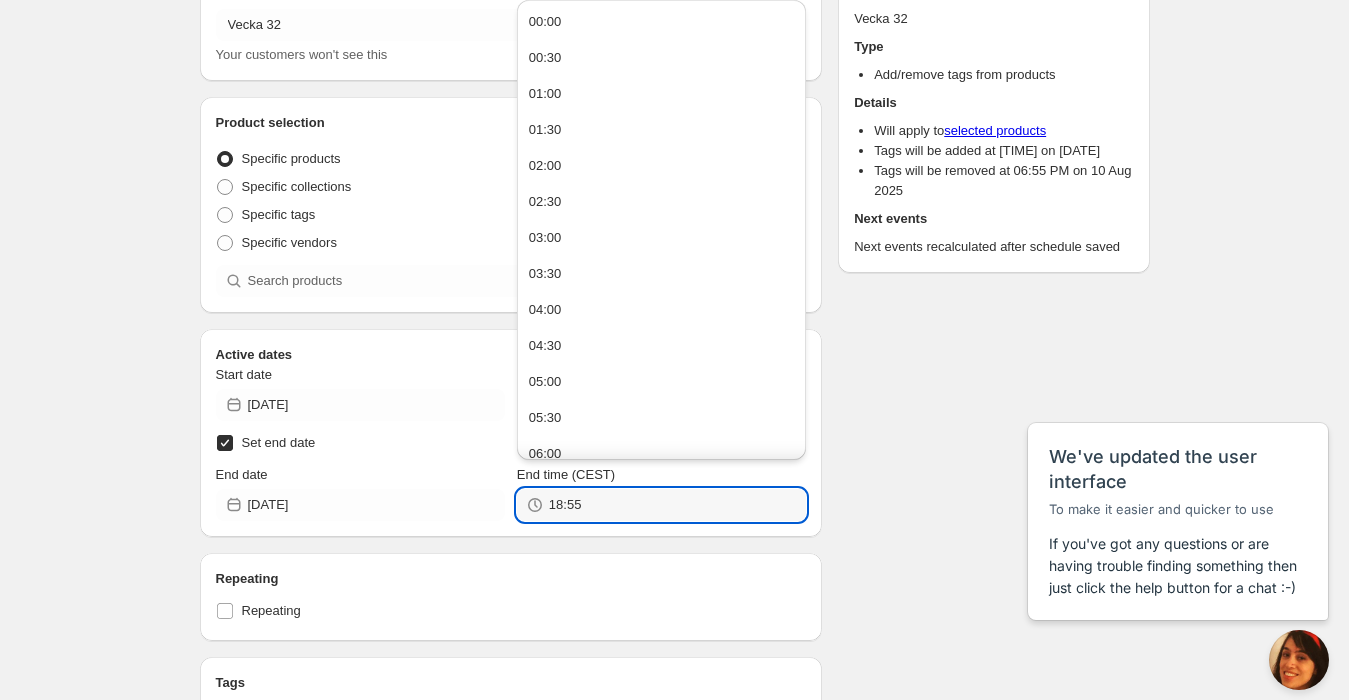 type on "18:55" 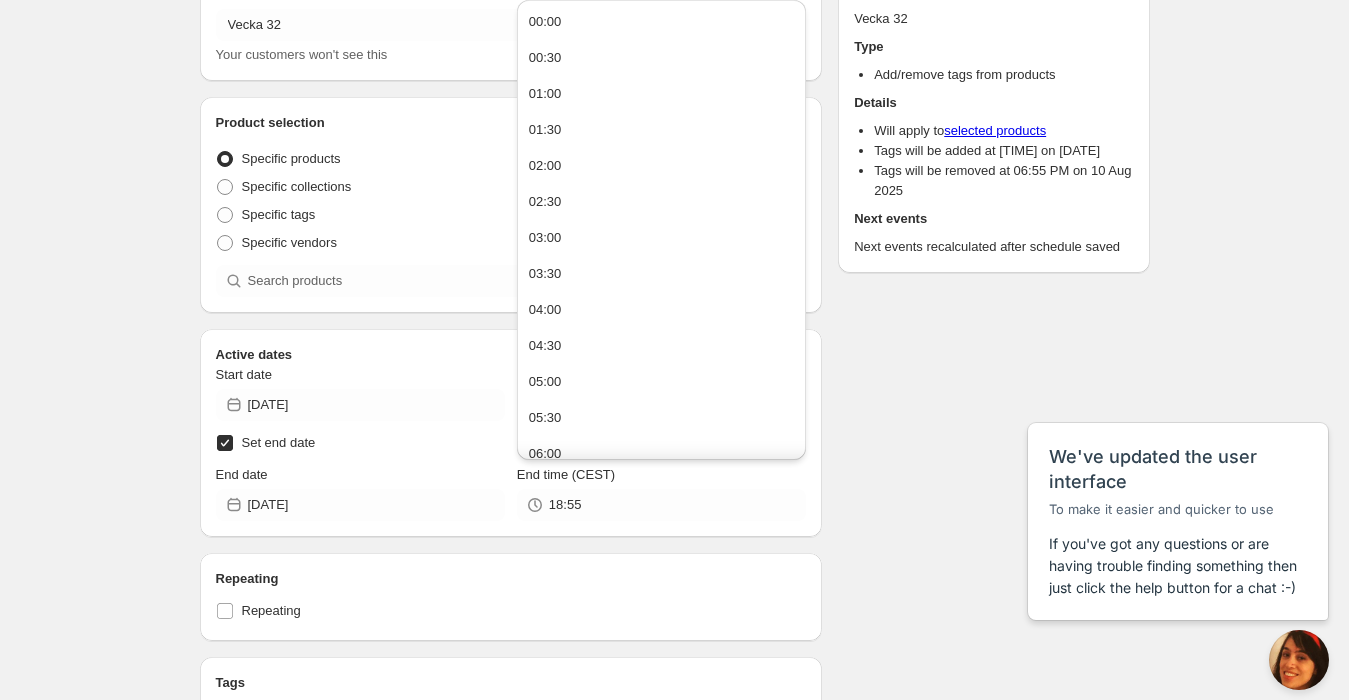 click on "Summary Vecka 32 Type Add/remove tags from products Details Will apply to  selected products Next events Delete schedule" at bounding box center [674, 513] 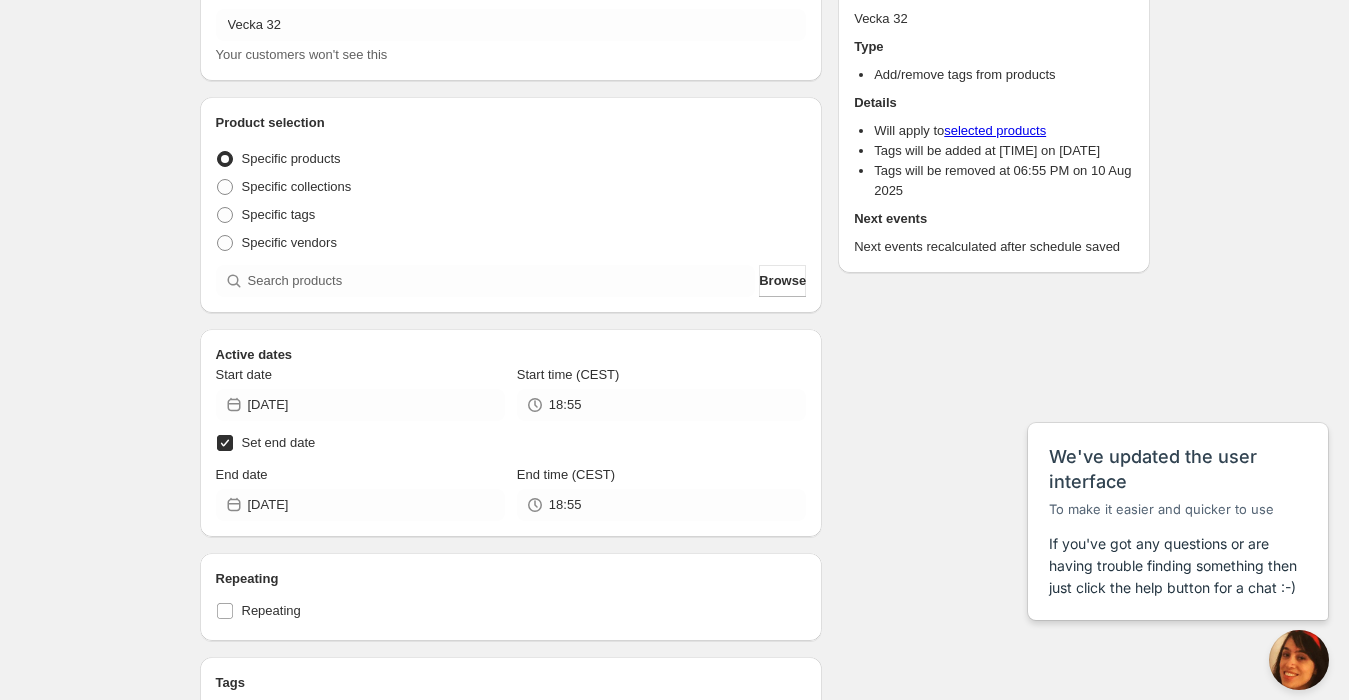 scroll, scrollTop: 0, scrollLeft: 0, axis: both 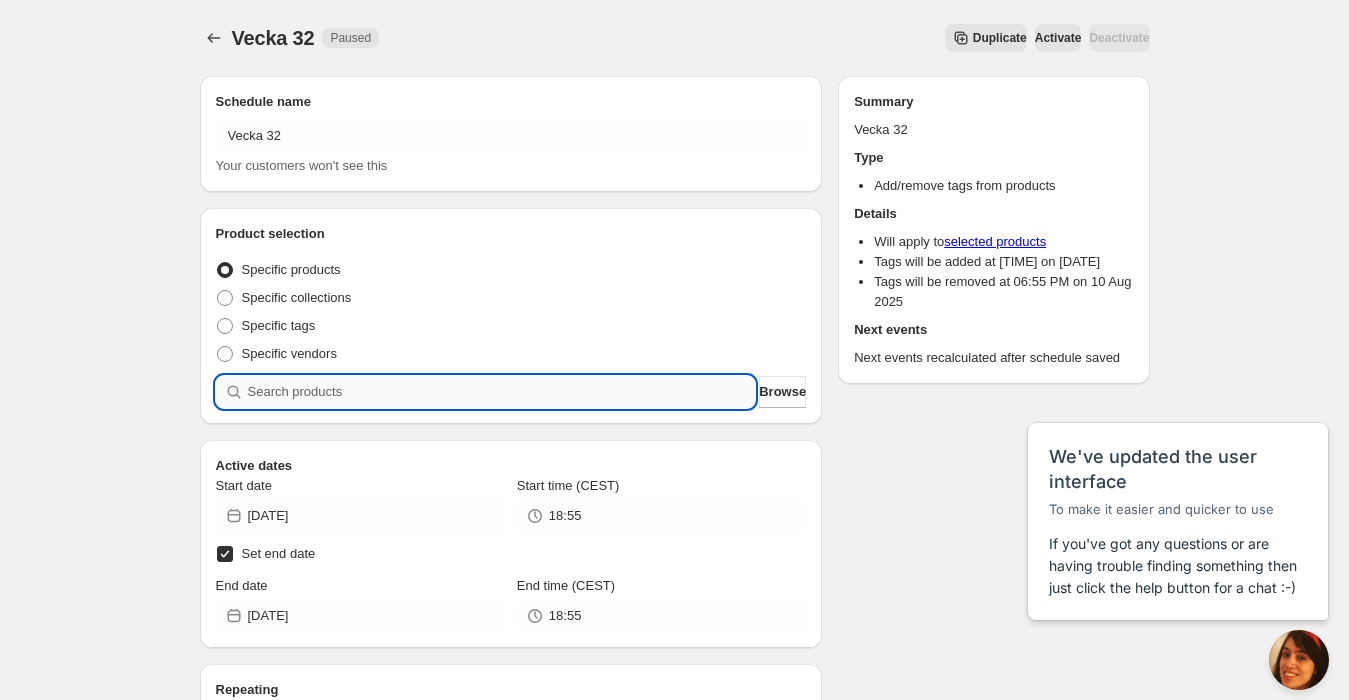 click at bounding box center (502, 392) 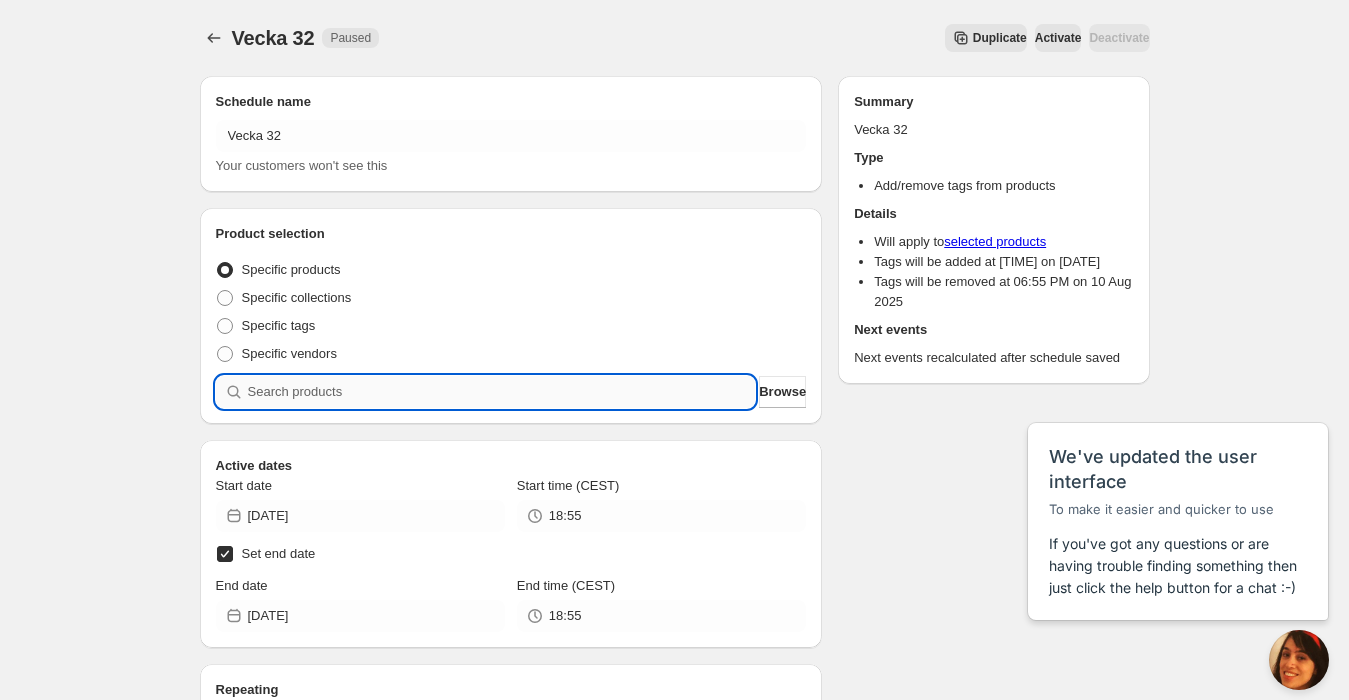 type on "1" 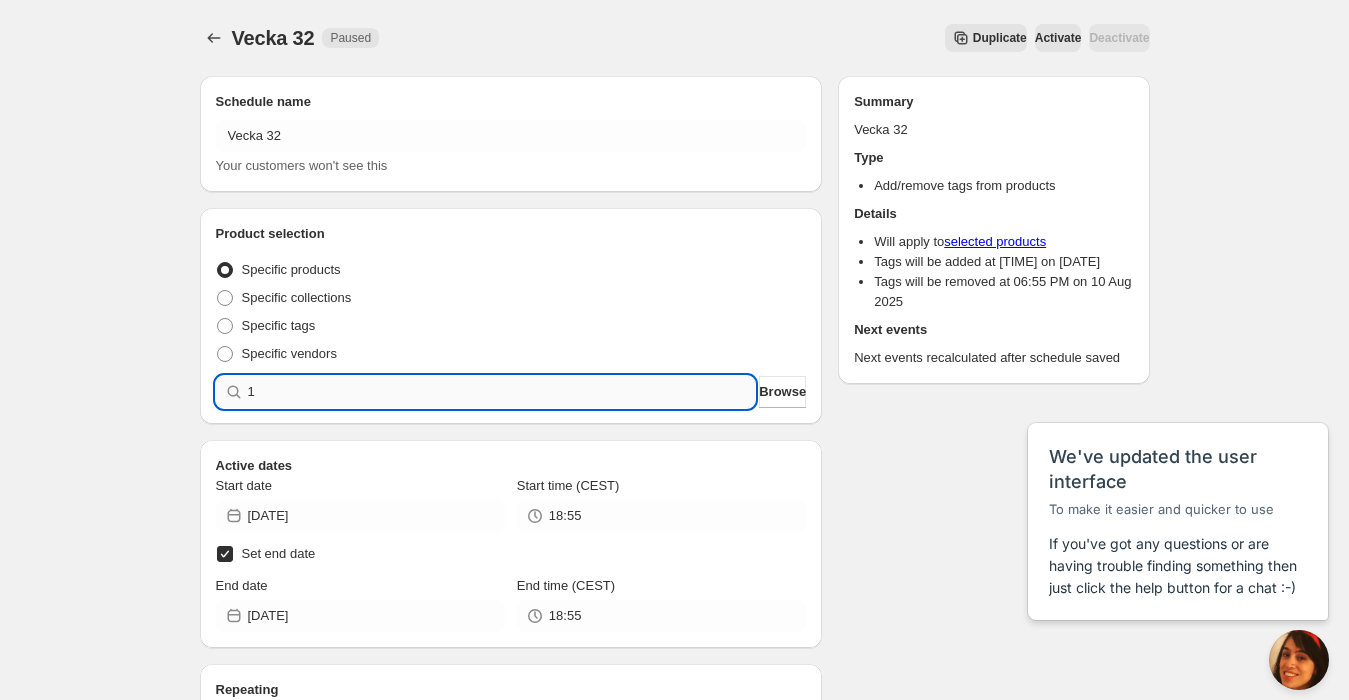 type 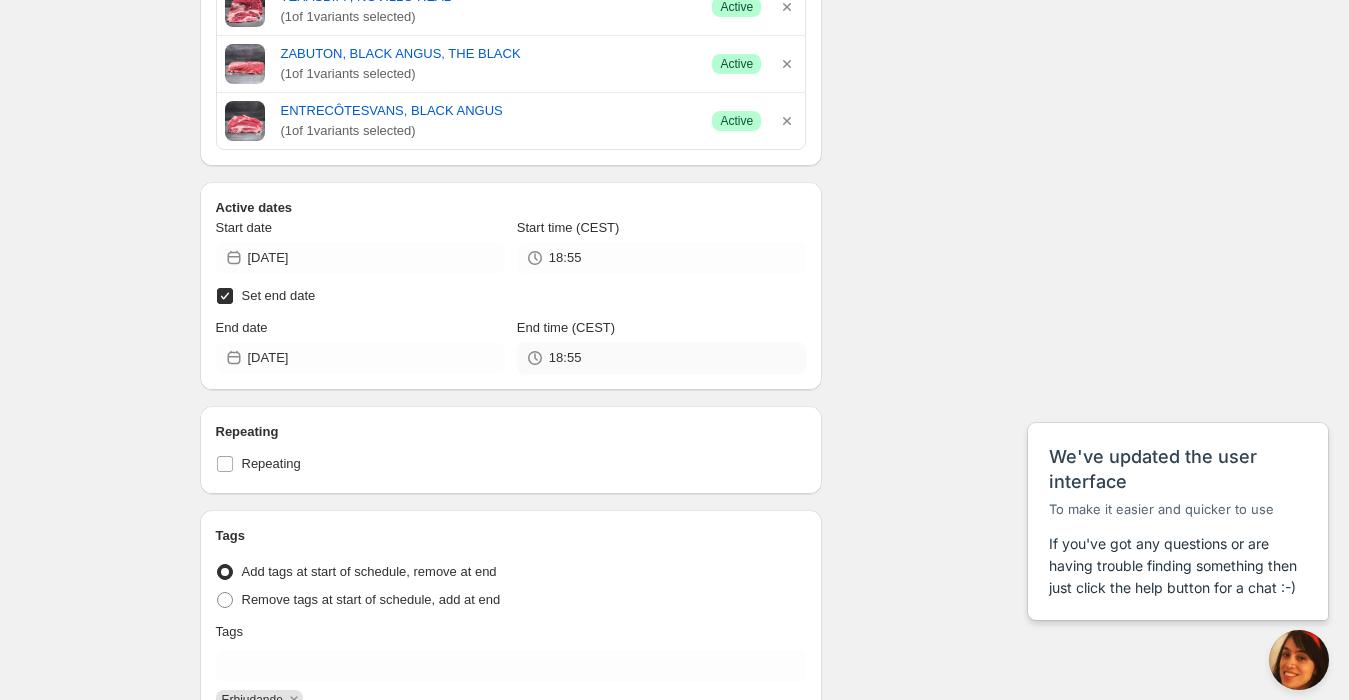 scroll, scrollTop: 0, scrollLeft: 0, axis: both 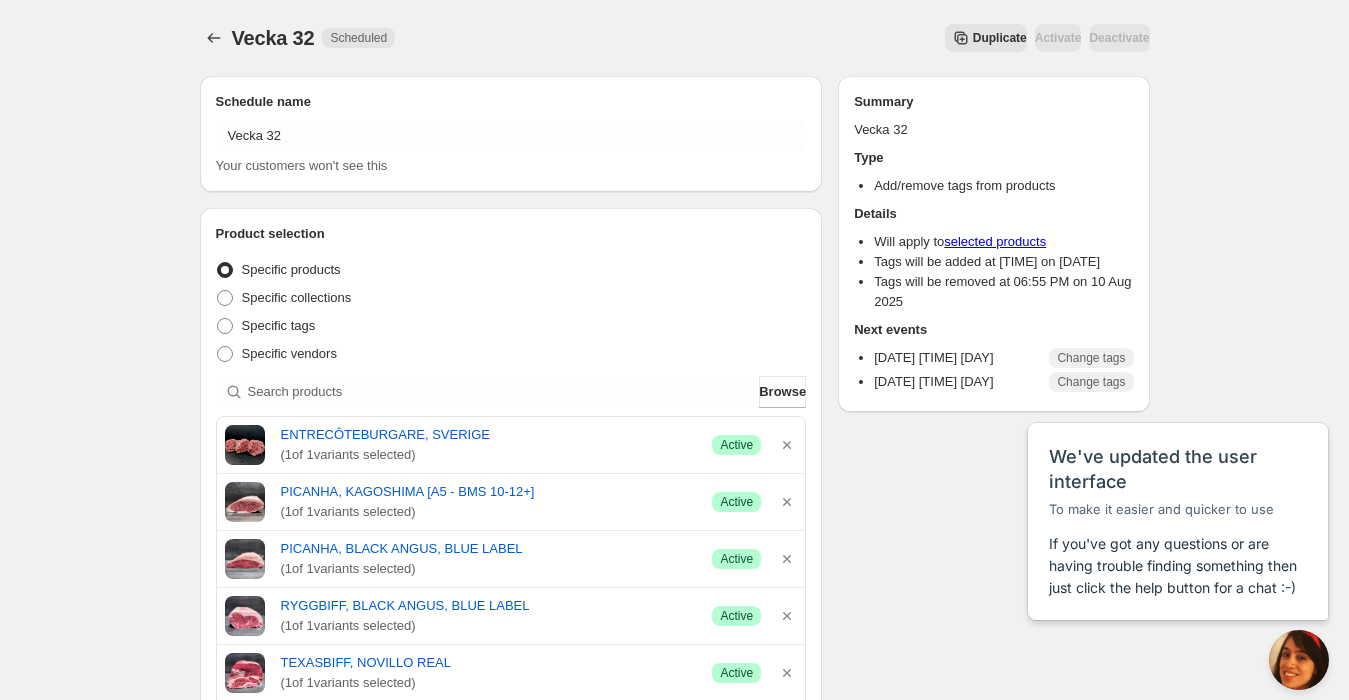 click on "Vecka 32" at bounding box center [273, 38] 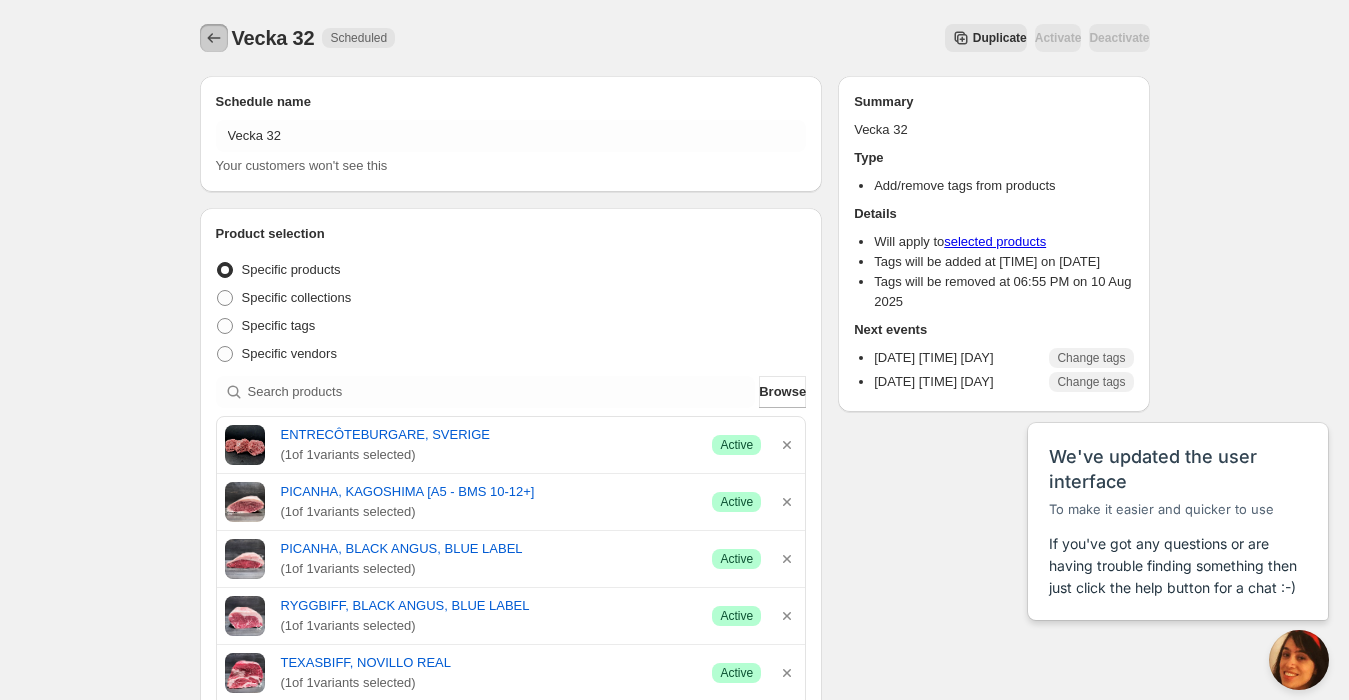 click 